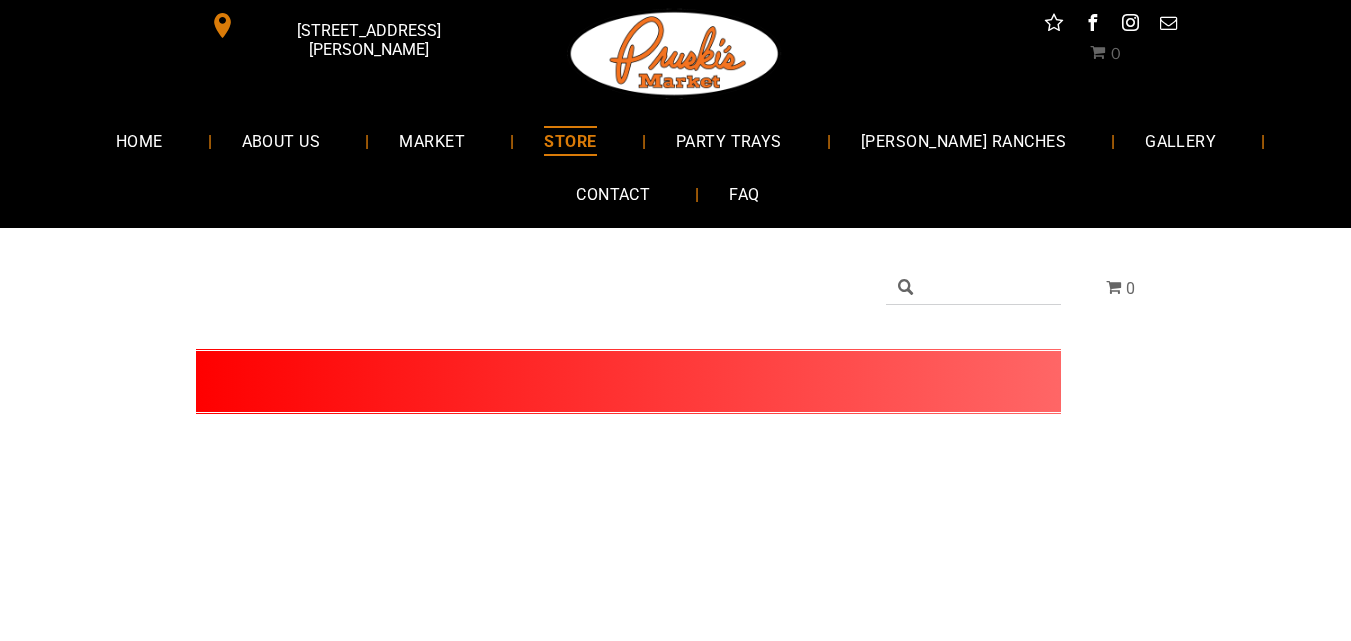 scroll, scrollTop: 0, scrollLeft: 0, axis: both 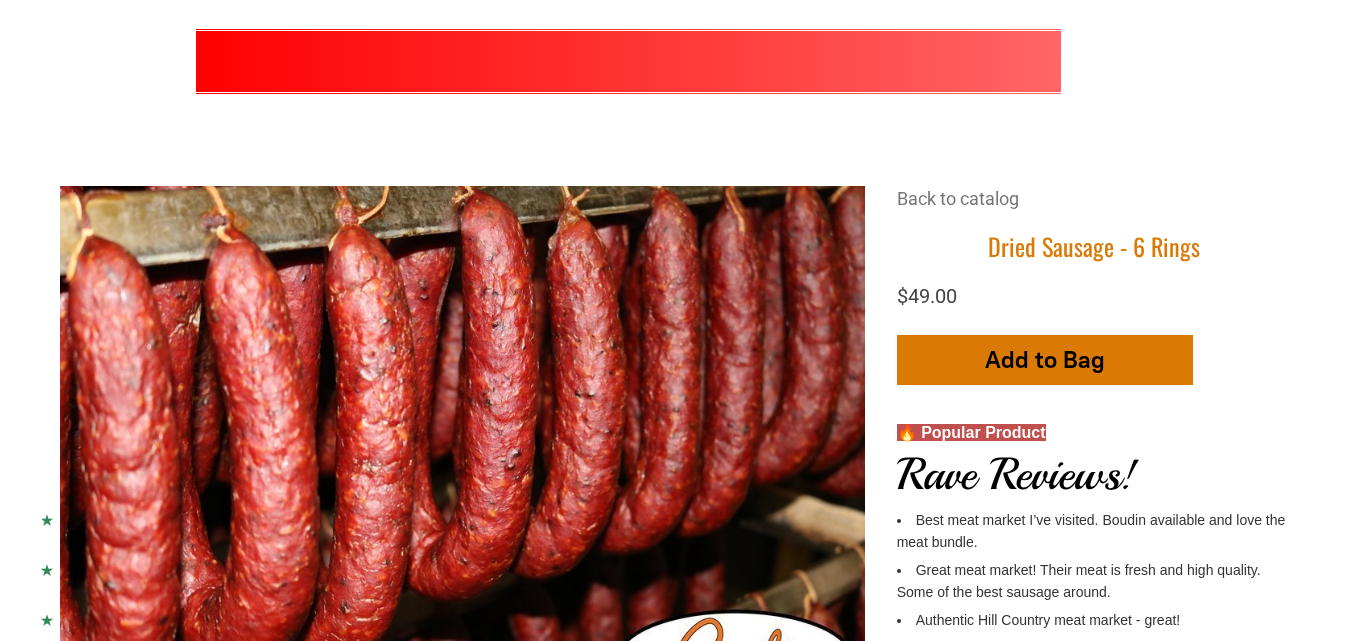 click on "Add to Bag" at bounding box center (1045, 360) 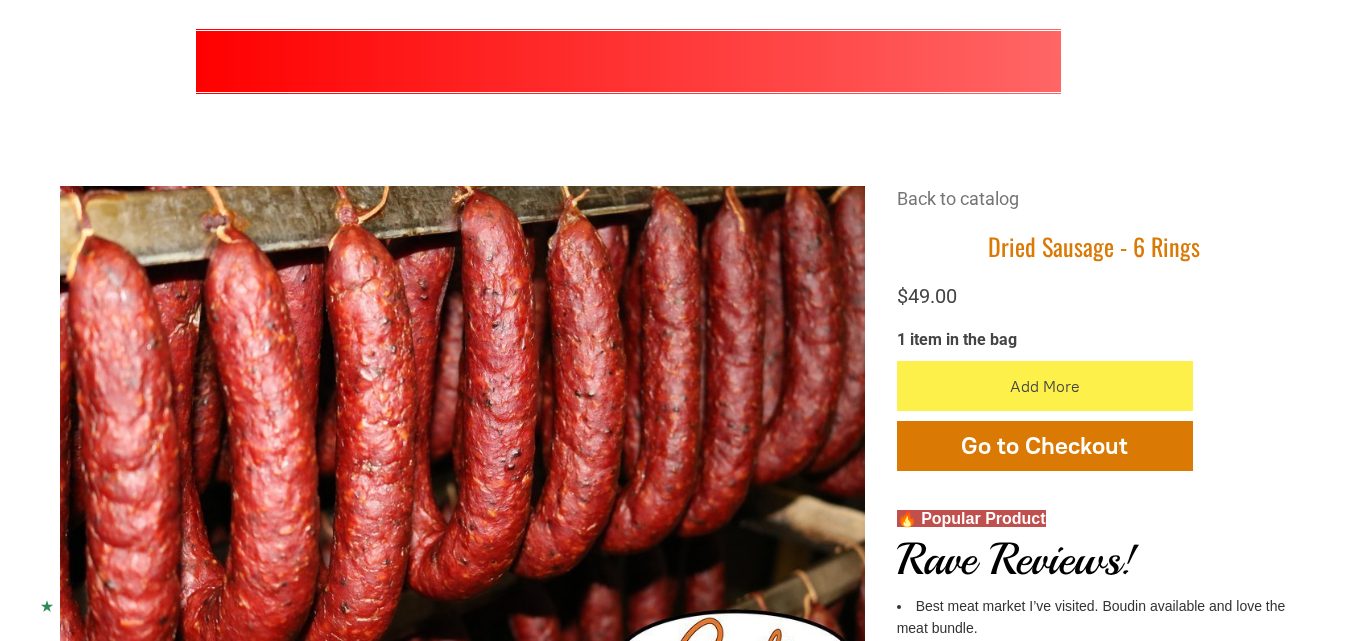 click at bounding box center (1044, 386) 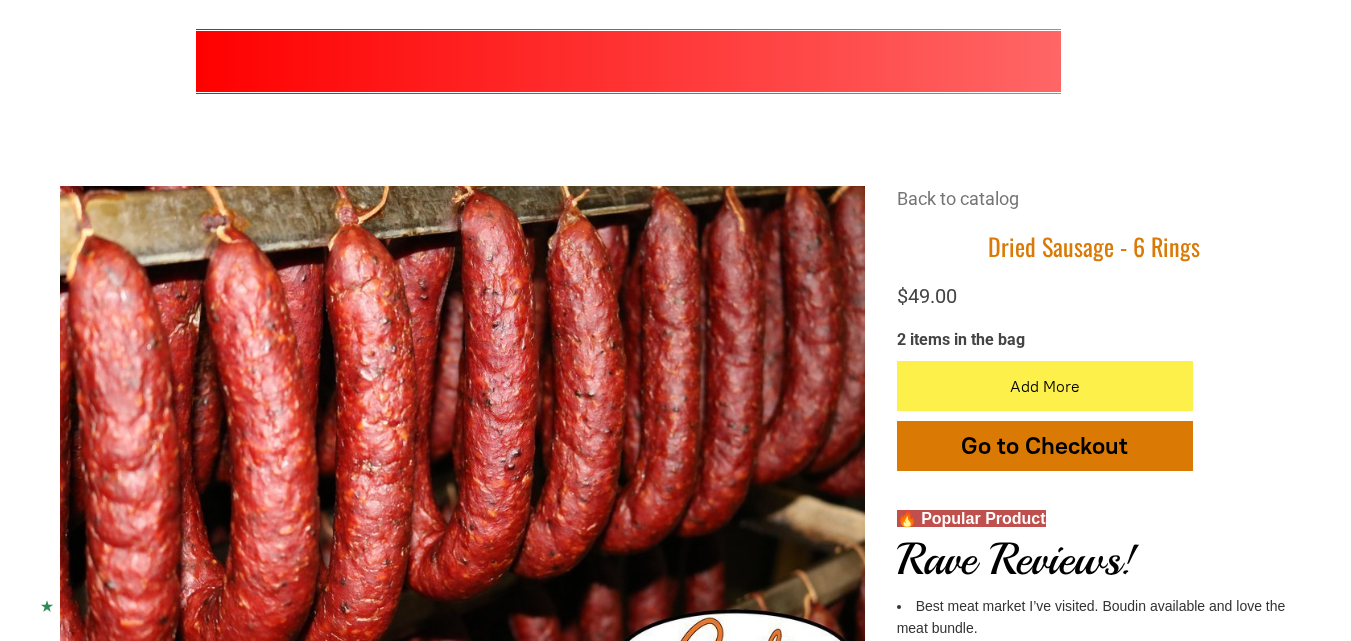 click on "Go to Checkout" at bounding box center [1045, 446] 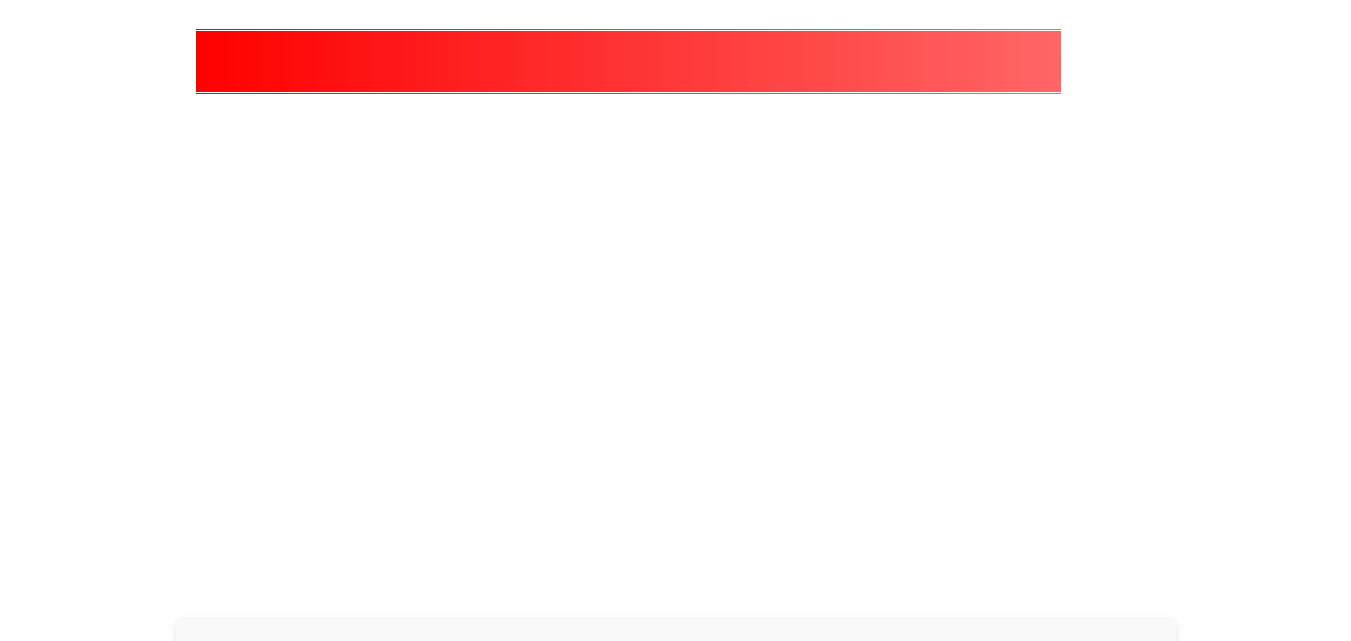 scroll, scrollTop: 0, scrollLeft: 0, axis: both 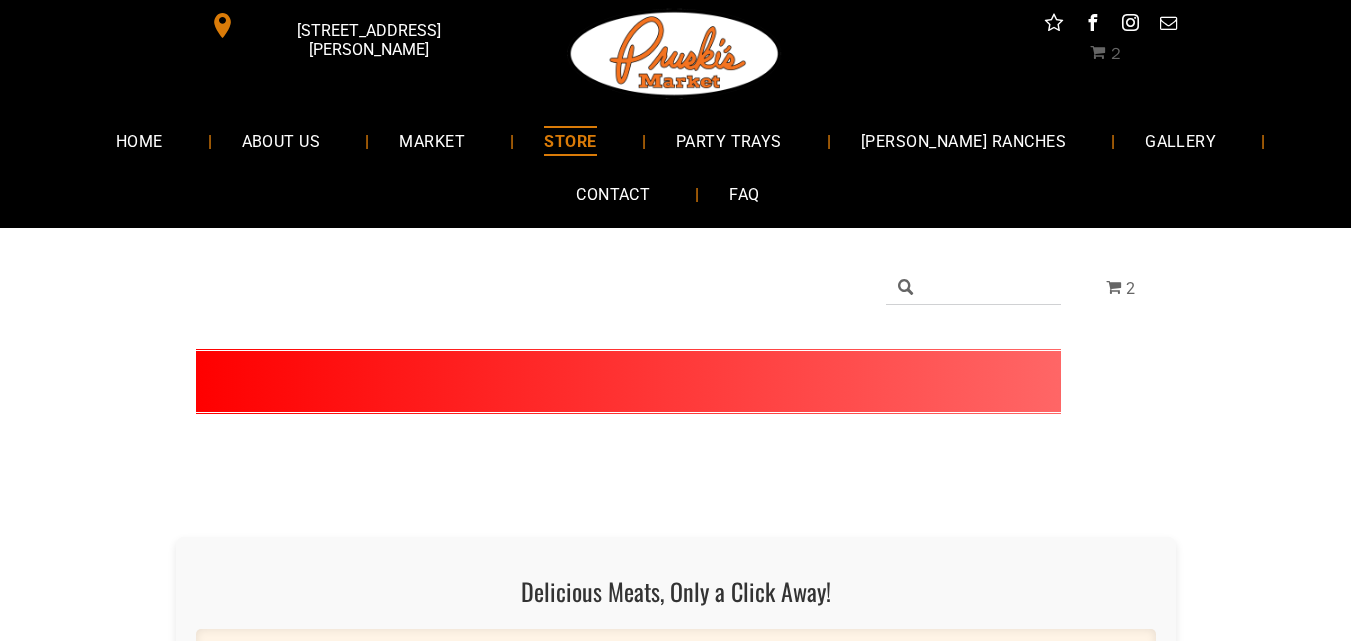 select on "*" 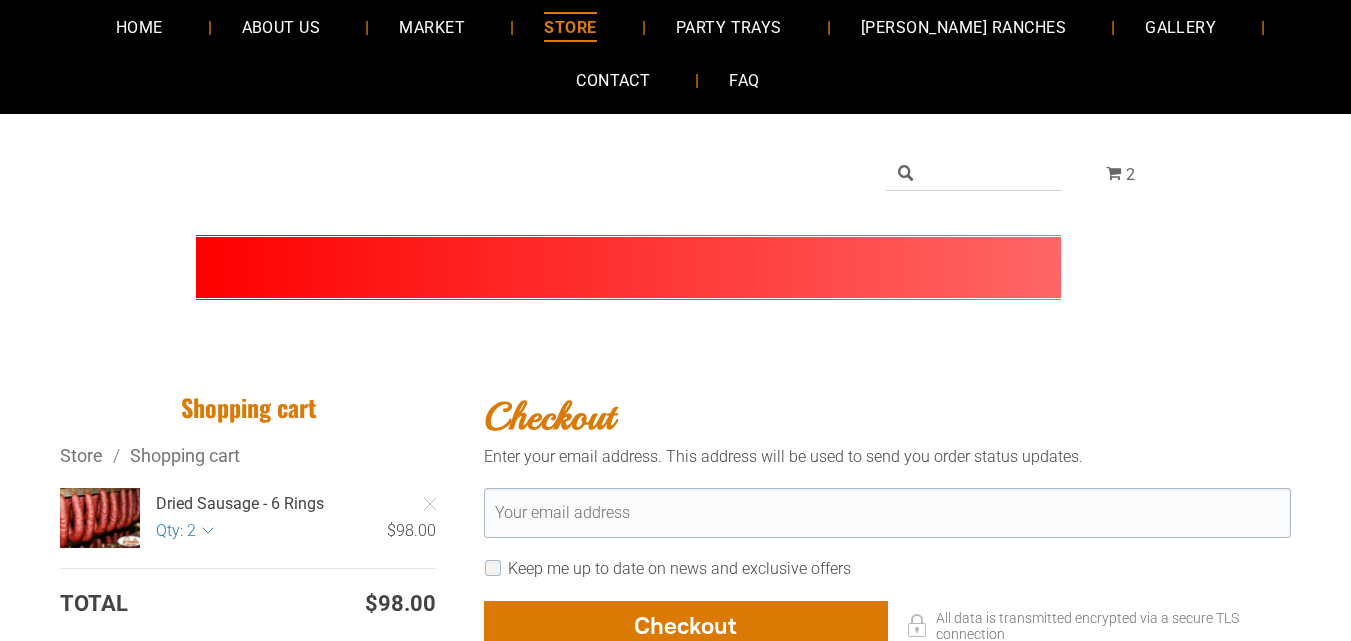 scroll, scrollTop: 320, scrollLeft: 0, axis: vertical 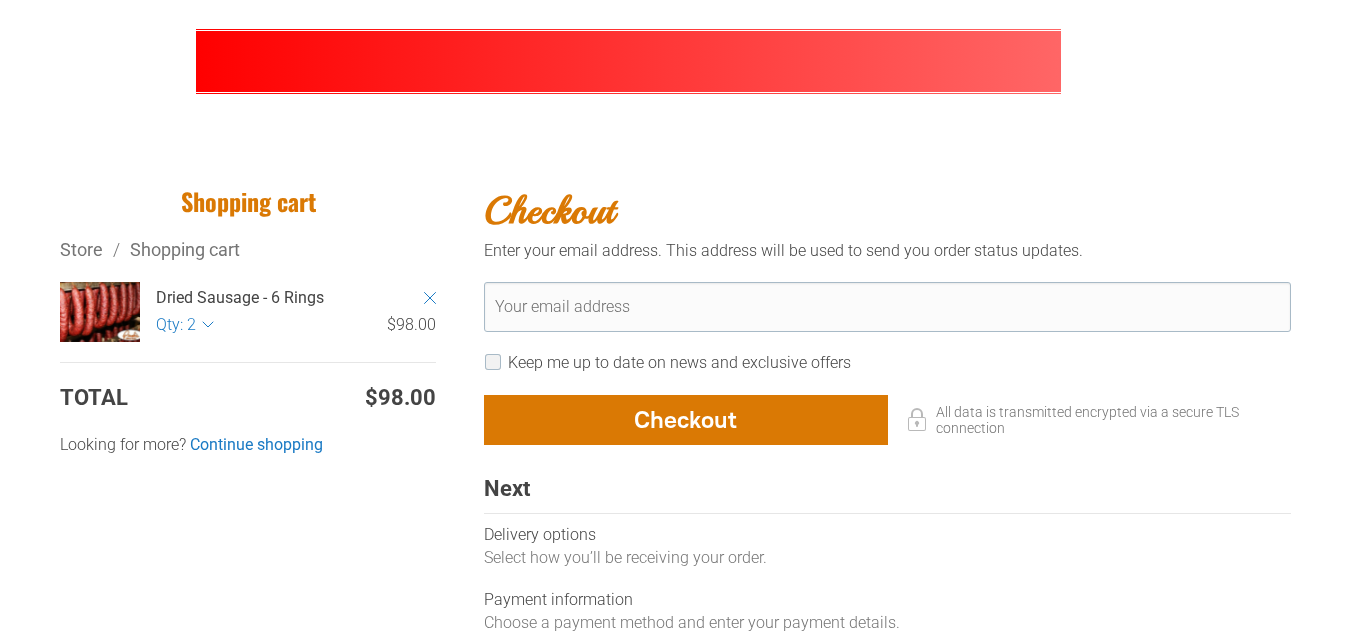 click 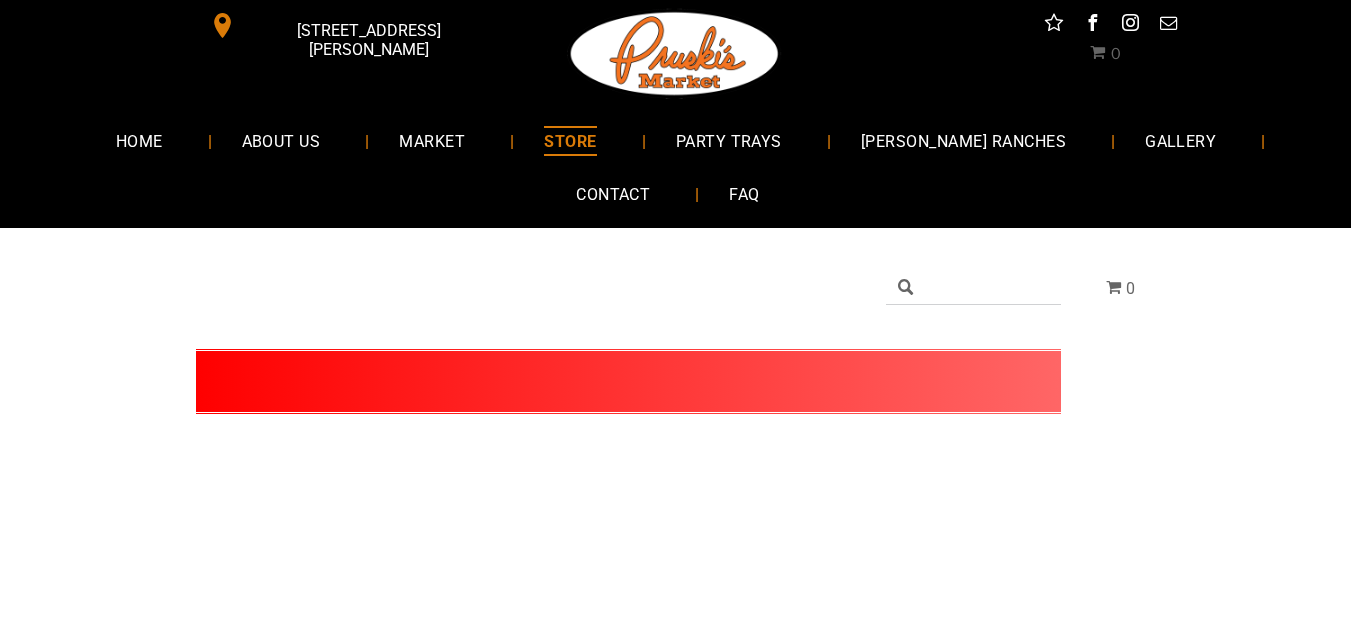scroll, scrollTop: 0, scrollLeft: 0, axis: both 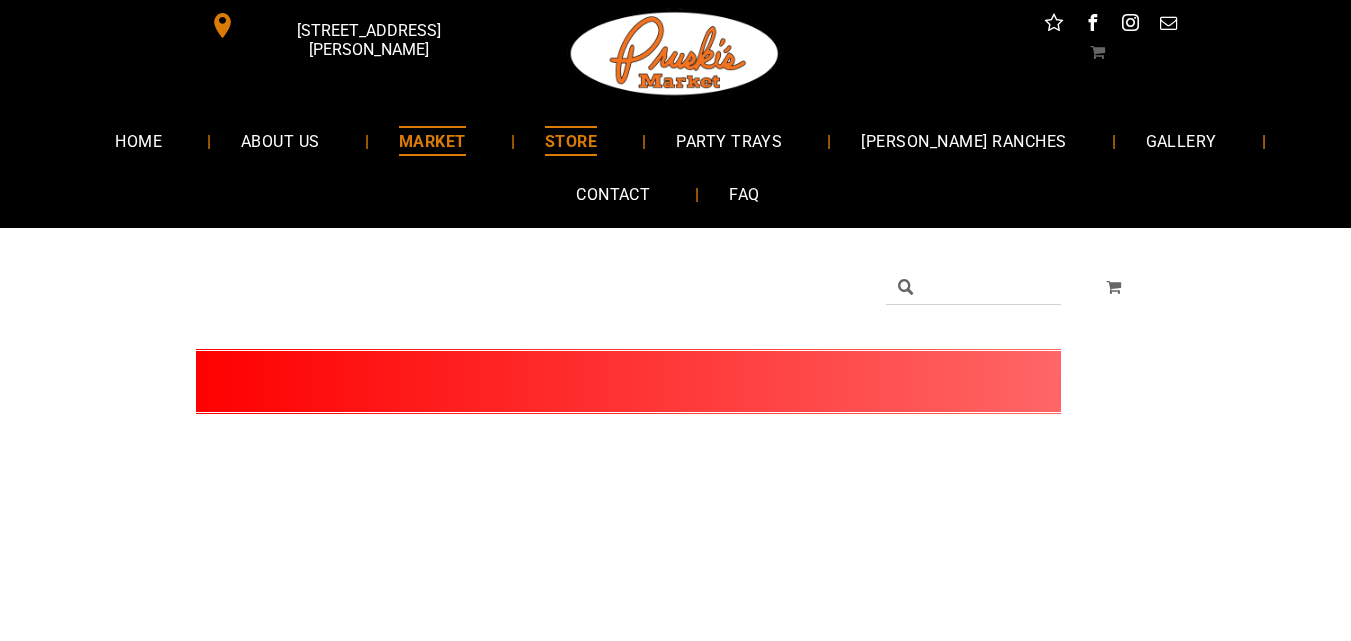 click on "MARKET" at bounding box center (432, 140) 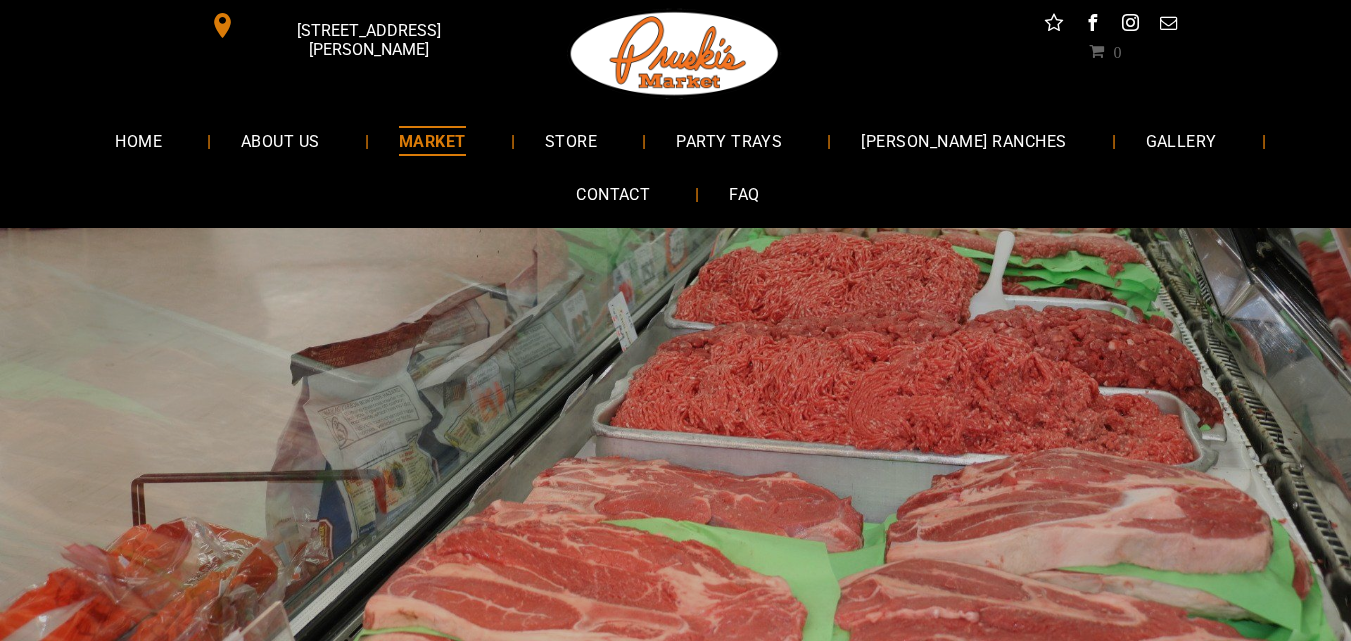 scroll, scrollTop: 0, scrollLeft: 0, axis: both 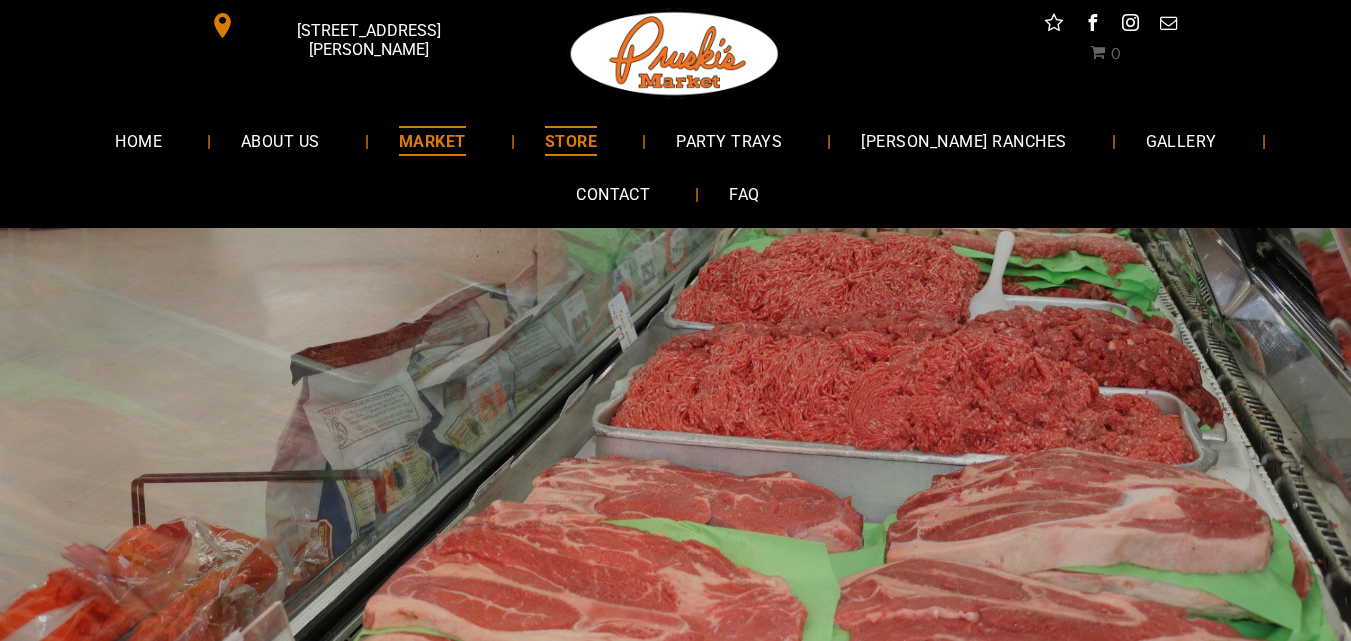 click on "STORE" at bounding box center (571, 140) 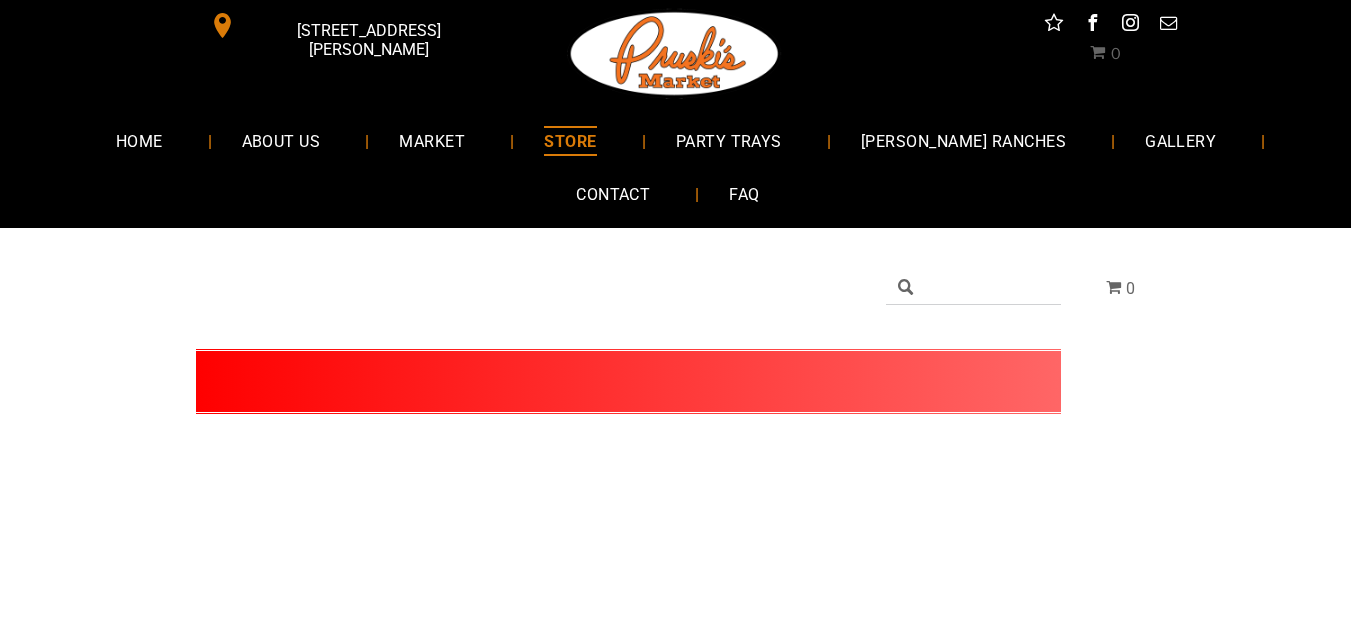 scroll, scrollTop: 0, scrollLeft: 0, axis: both 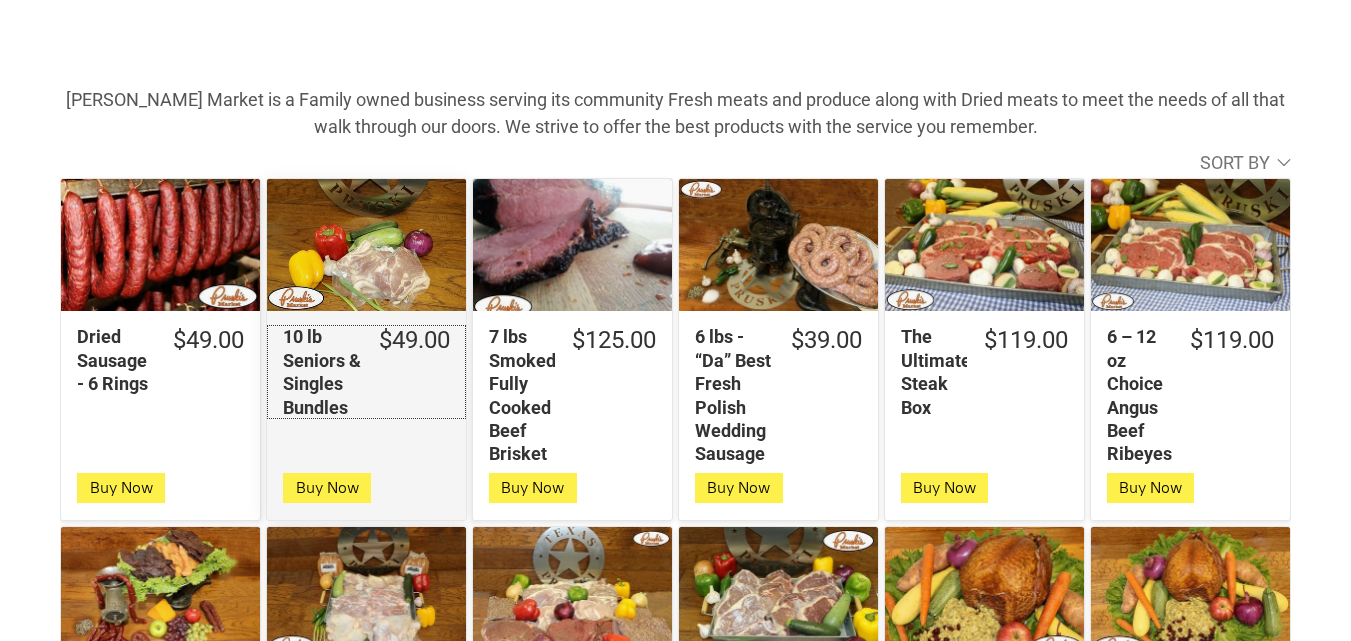 click on "10 lb Seniors & Singles Bundles" 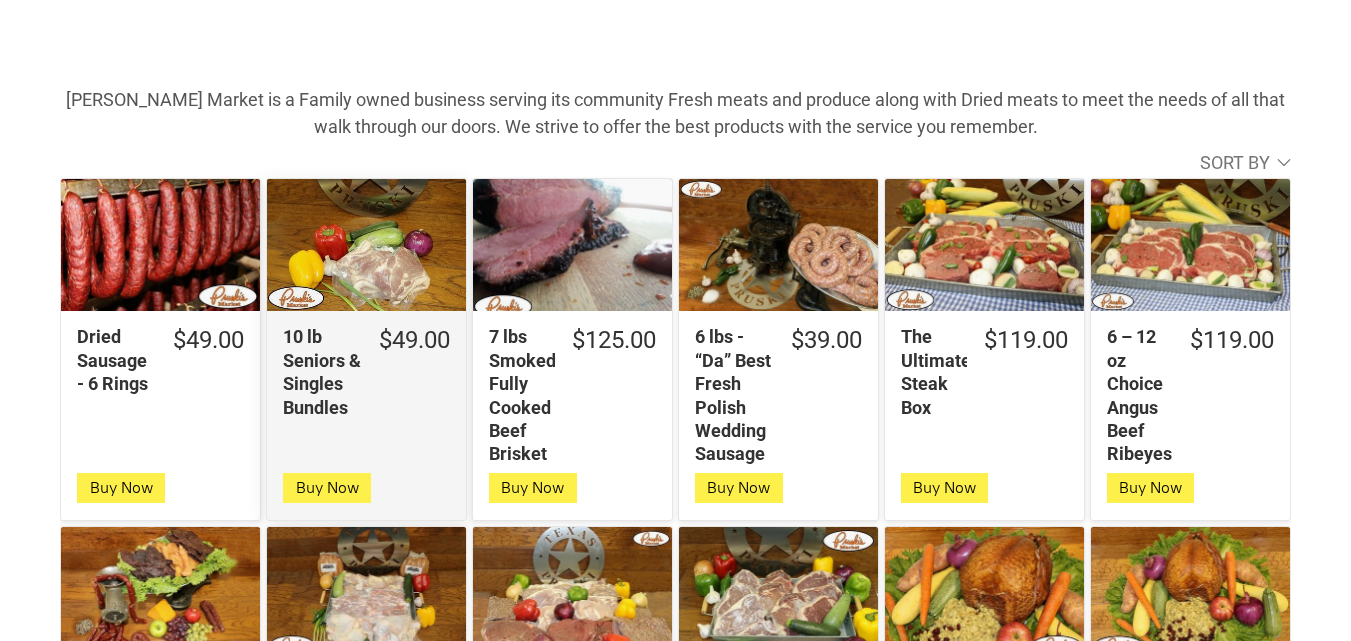 click on "PRUSKI’S MARKET - July 4th Specials
•
7 lbs Smoked, Fully Cooked Beef Brisket   1 × $125.00
•
30 lb Combo Bundle   1 × $149.00
•
The Ultimate Steak Box   1 × $119.00" at bounding box center (1292, -59) 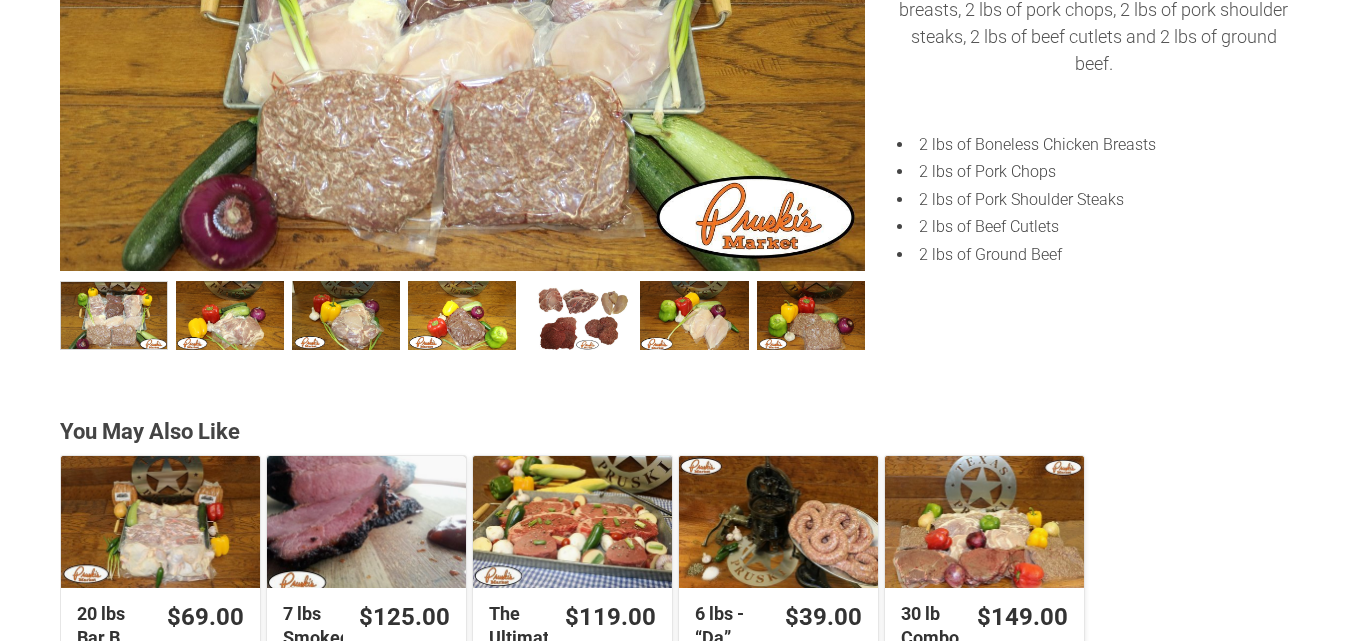 scroll, scrollTop: 1040, scrollLeft: 0, axis: vertical 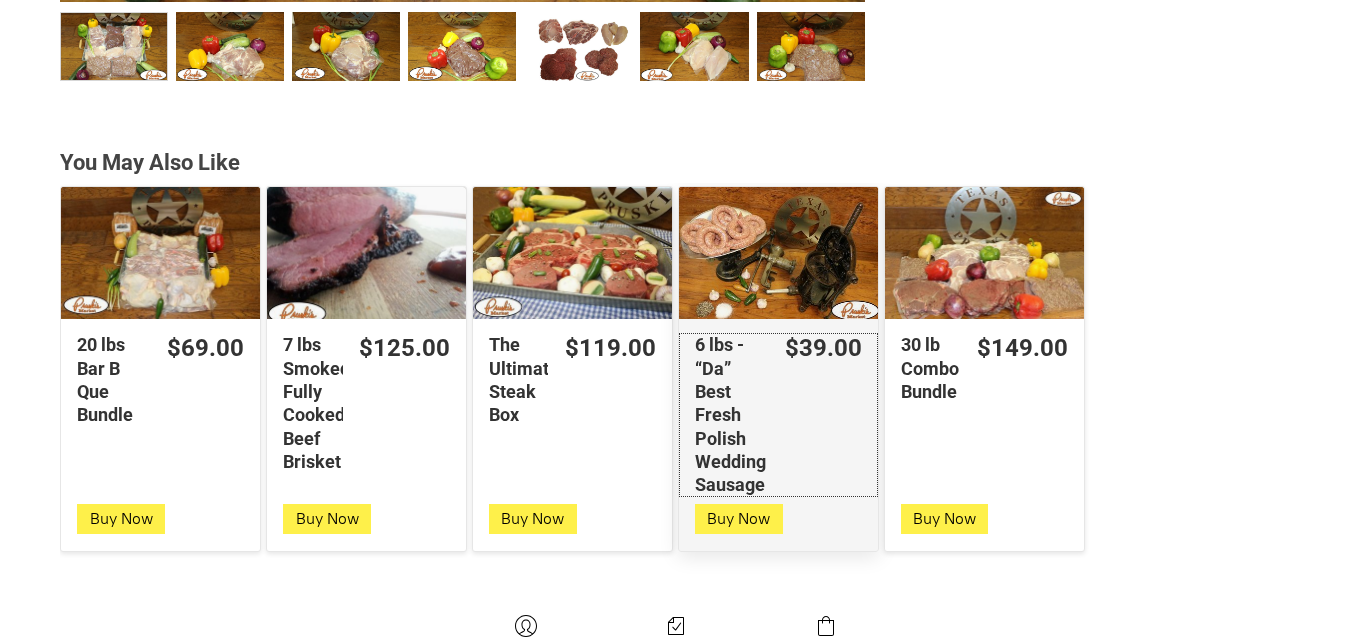 click on "6 lbs - “Da” Best Fresh Polish Wedding Sausage" 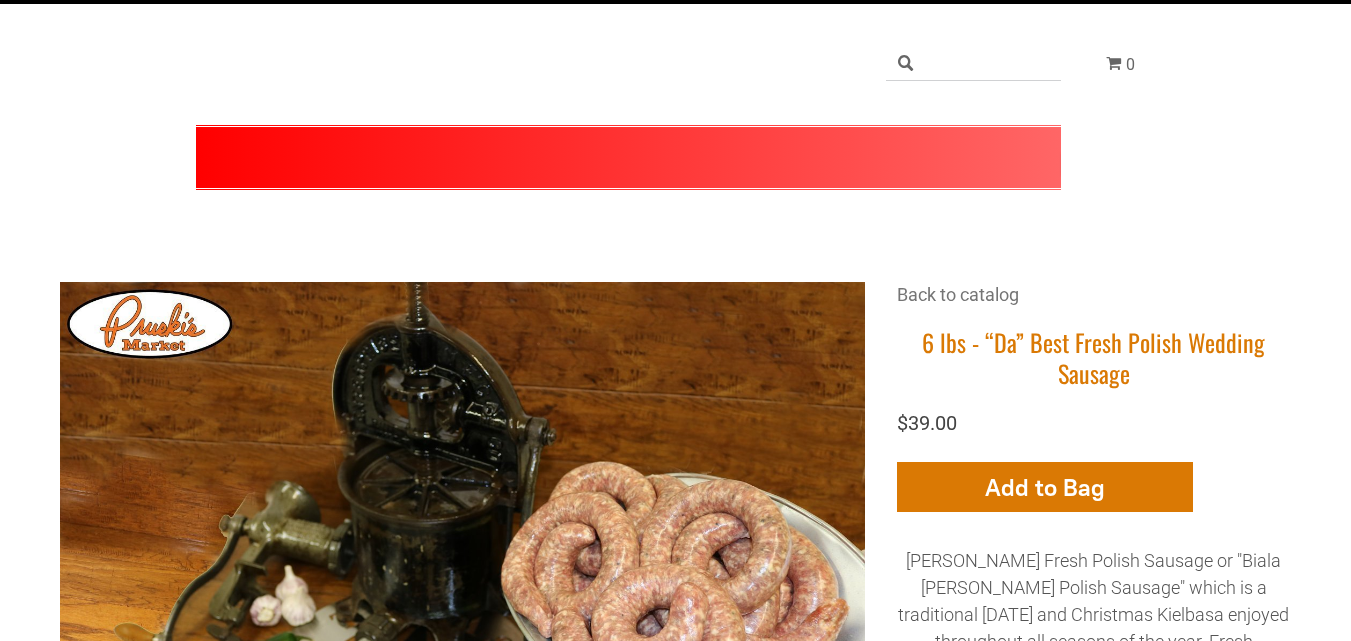 scroll, scrollTop: 440, scrollLeft: 0, axis: vertical 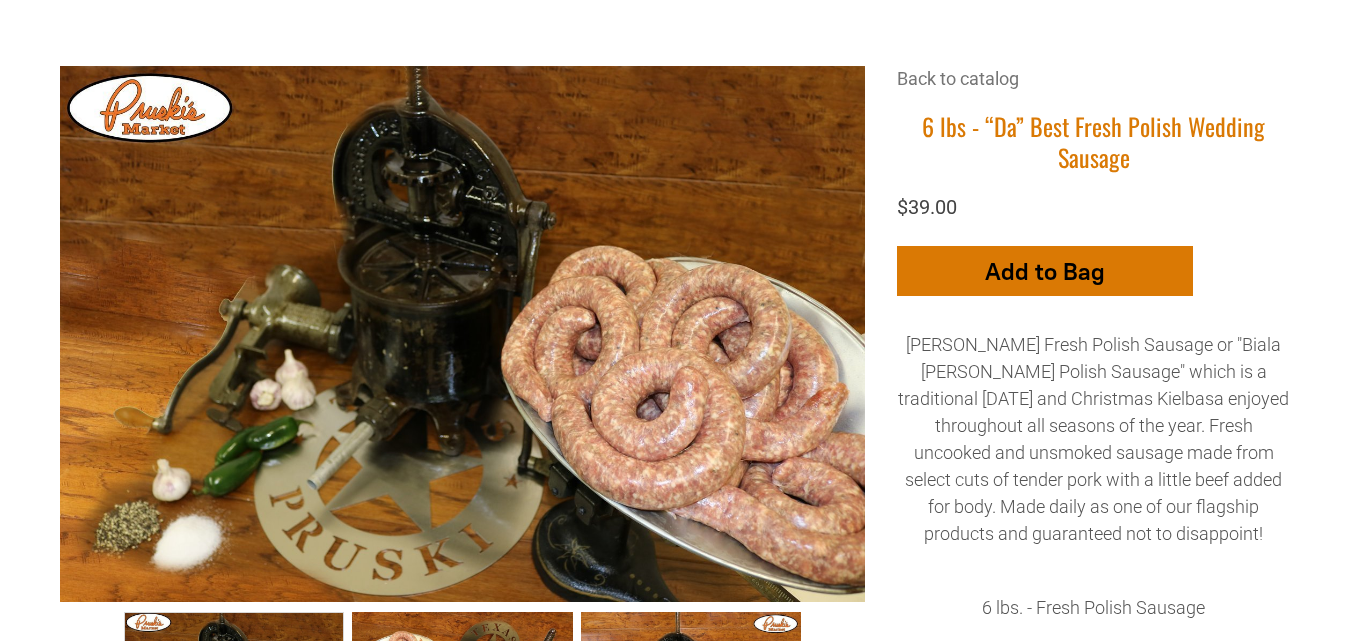click on "Add to Bag" at bounding box center [1045, 271] 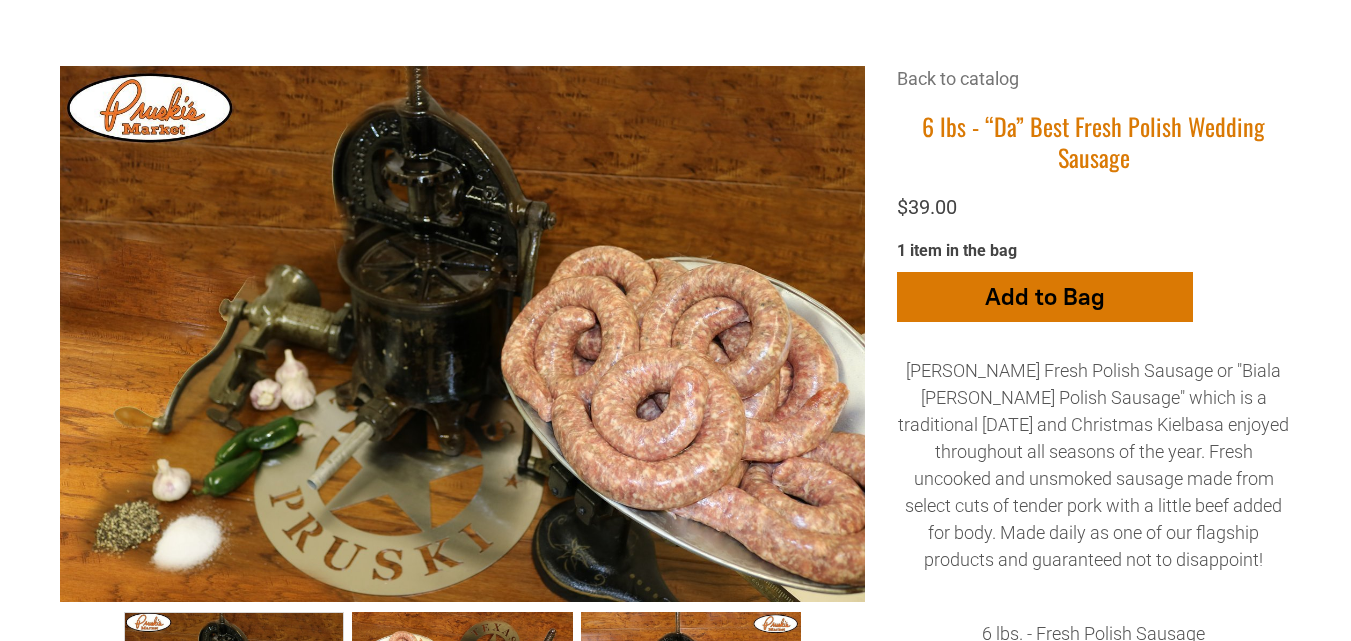 click on "Add More  Add to Bag Go to Checkout" 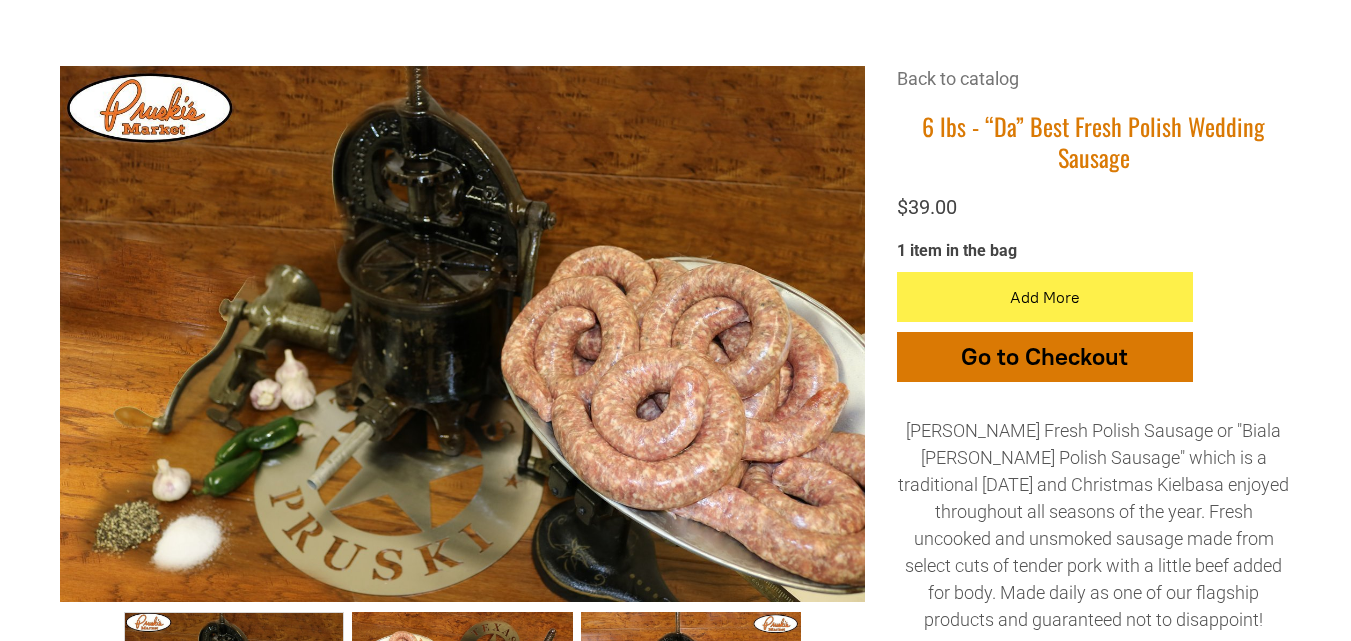 click on "Go to Checkout" at bounding box center [1045, 357] 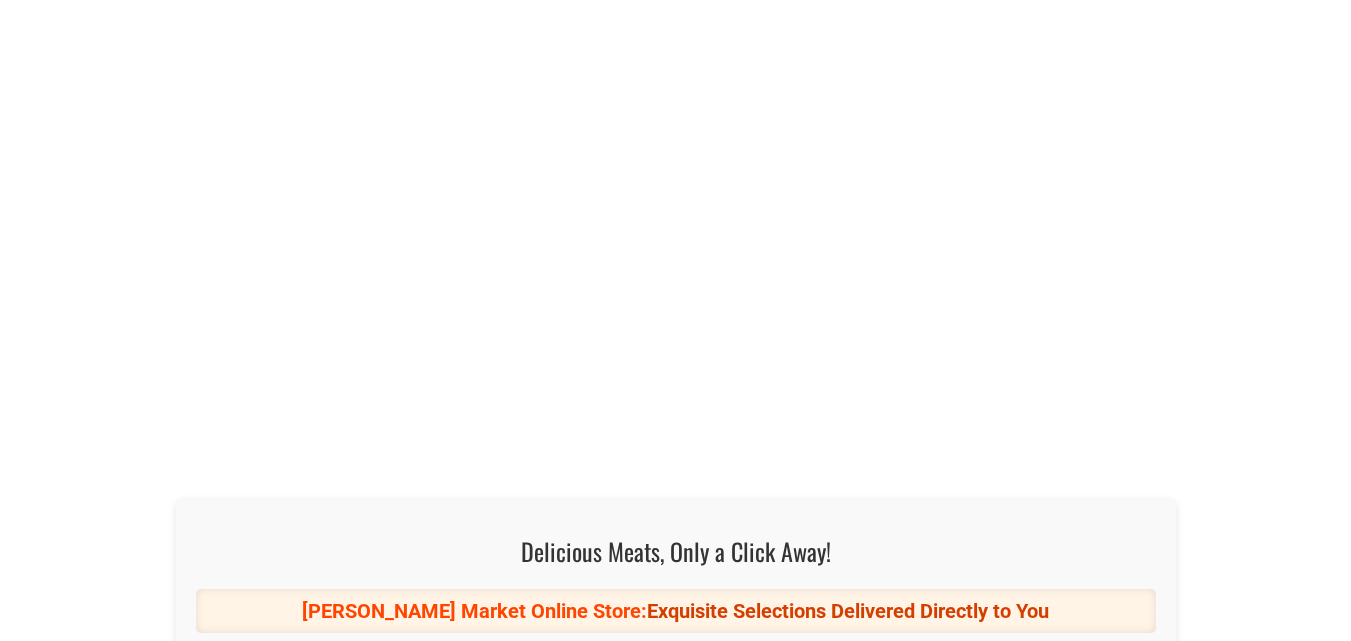 scroll, scrollTop: 0, scrollLeft: 0, axis: both 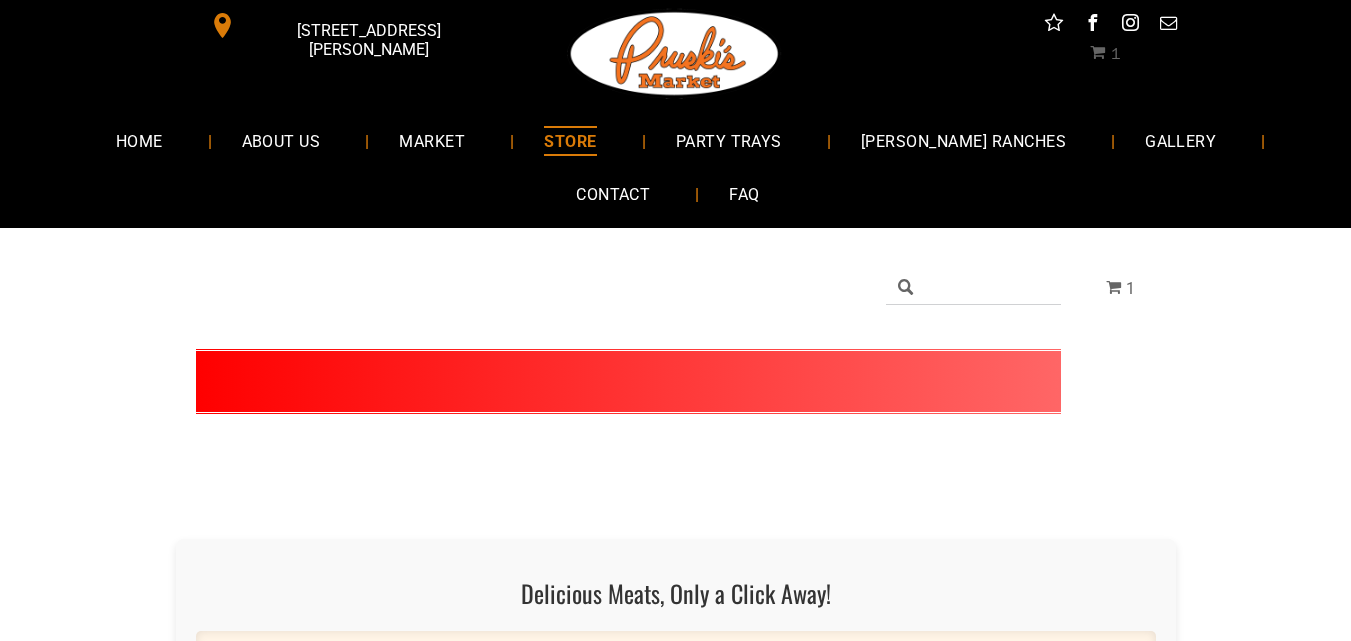 click on "1" at bounding box center [1120, 288] 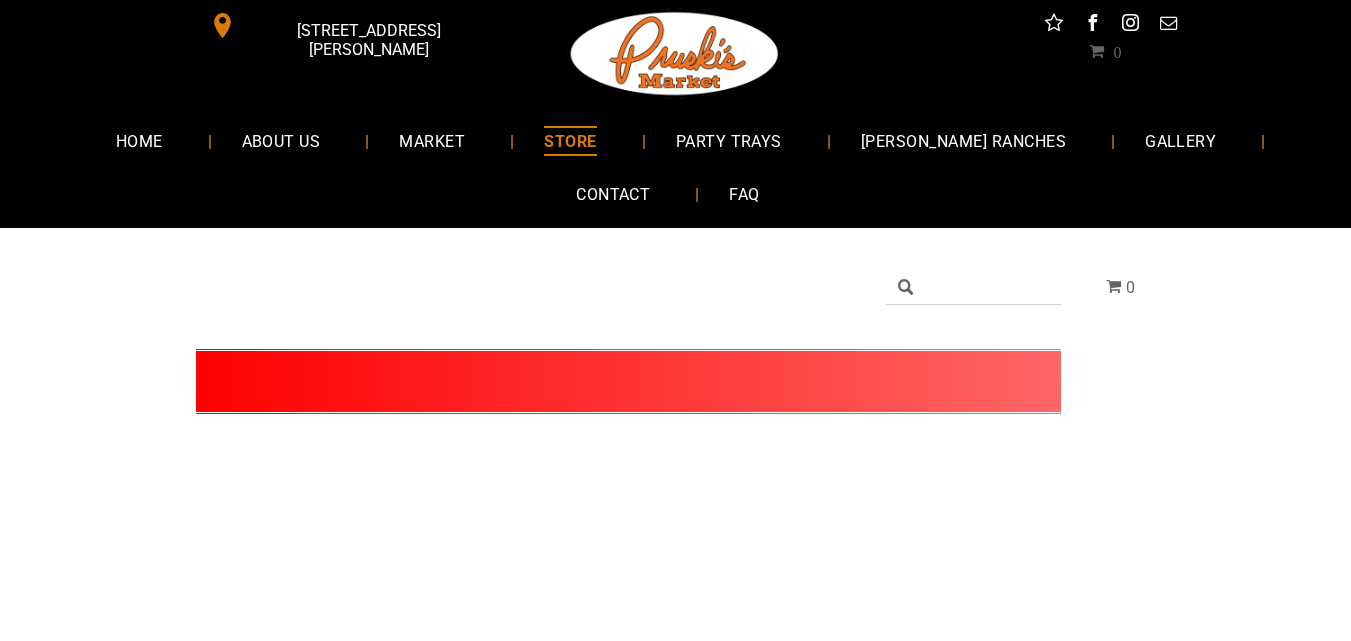 scroll, scrollTop: 0, scrollLeft: 0, axis: both 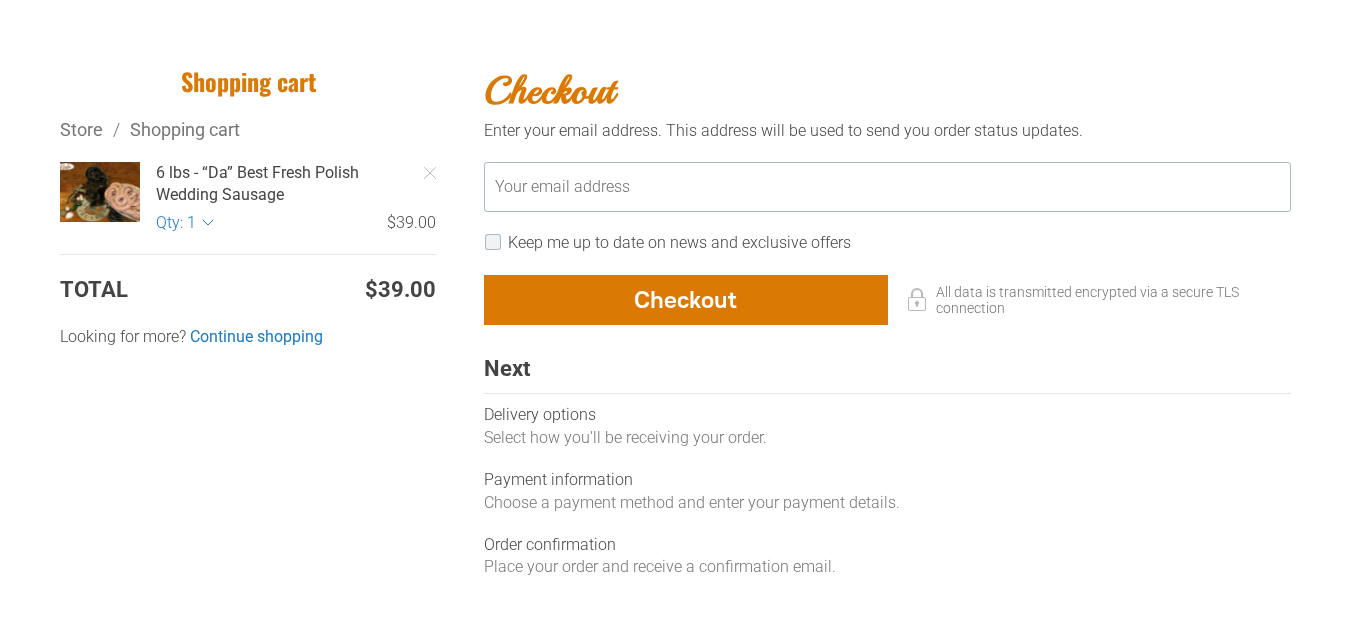 click 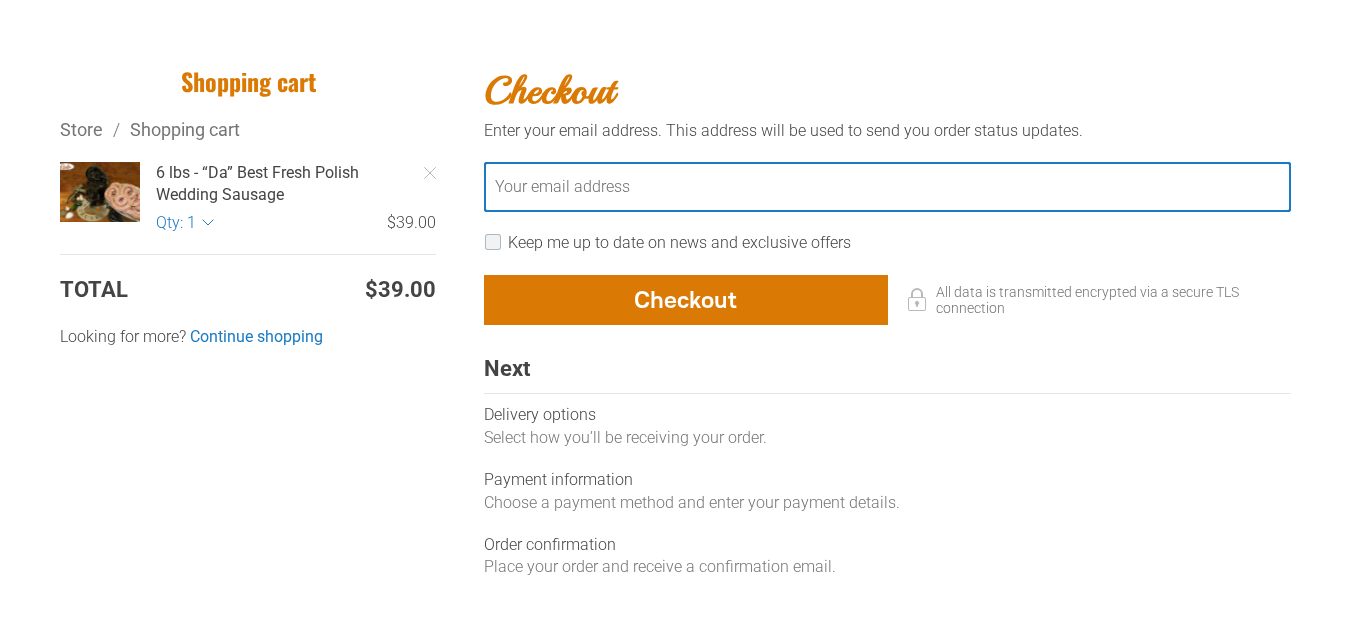 type on "**********" 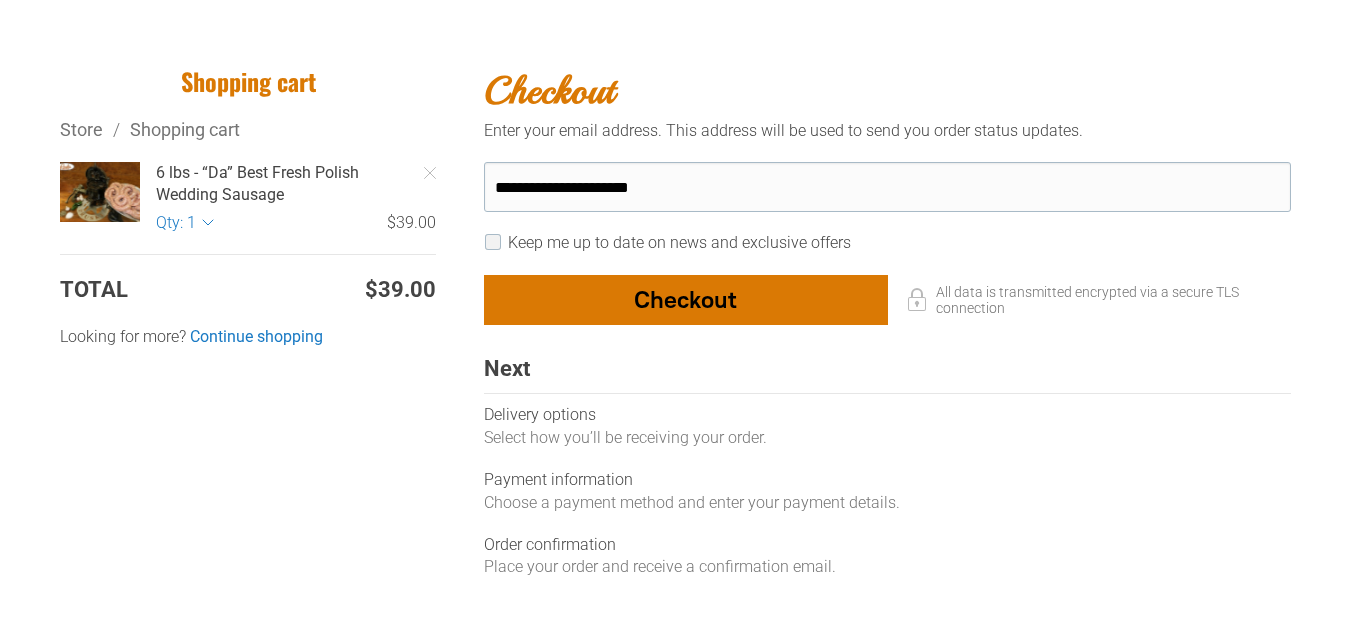 click at bounding box center (686, 300) 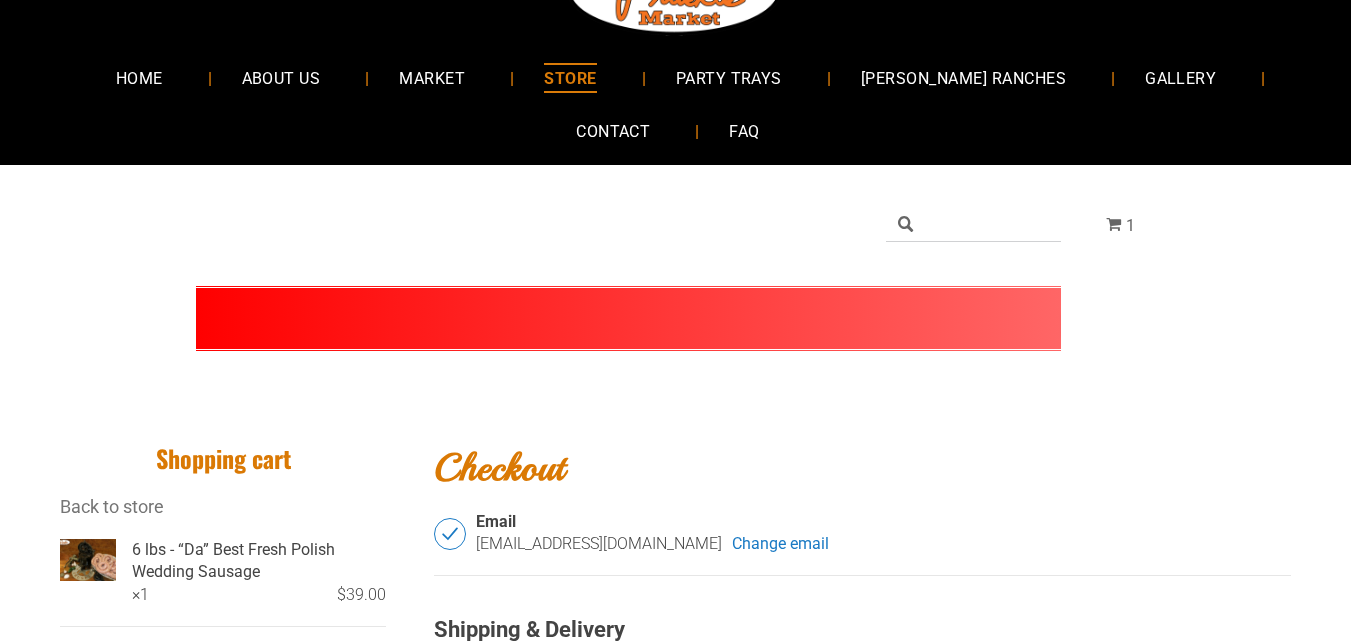 scroll, scrollTop: 0, scrollLeft: 0, axis: both 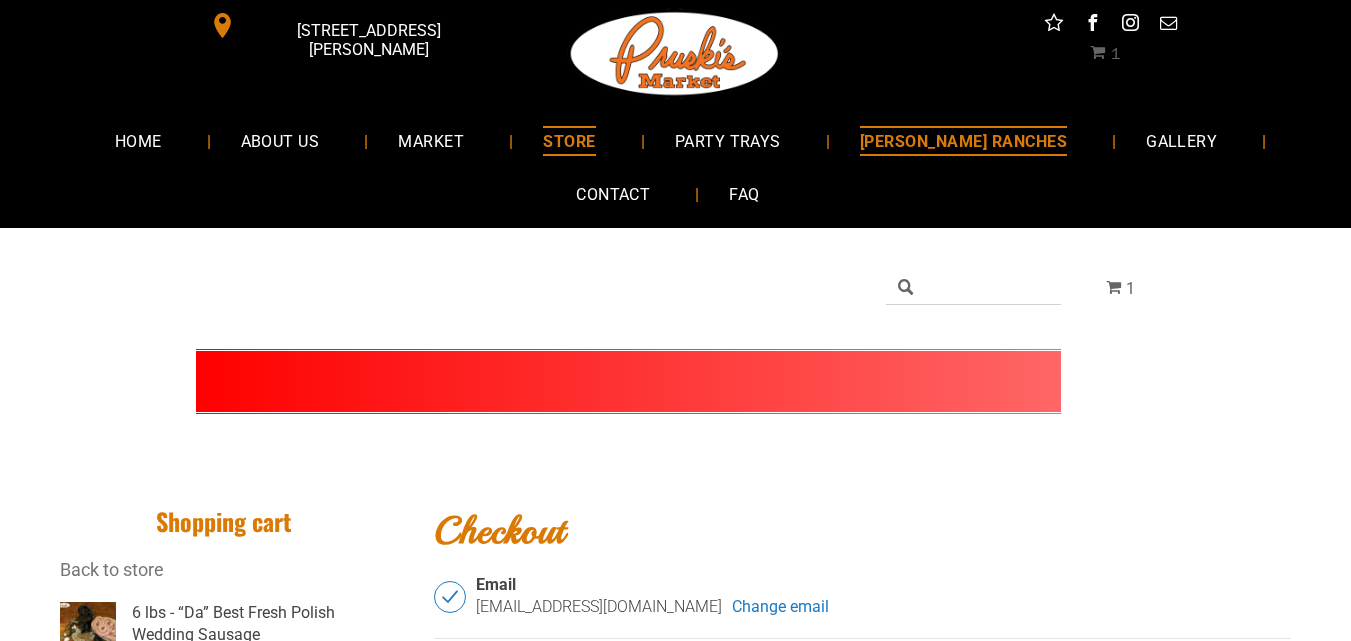 click on "[PERSON_NAME] RANCHES" at bounding box center [963, 140] 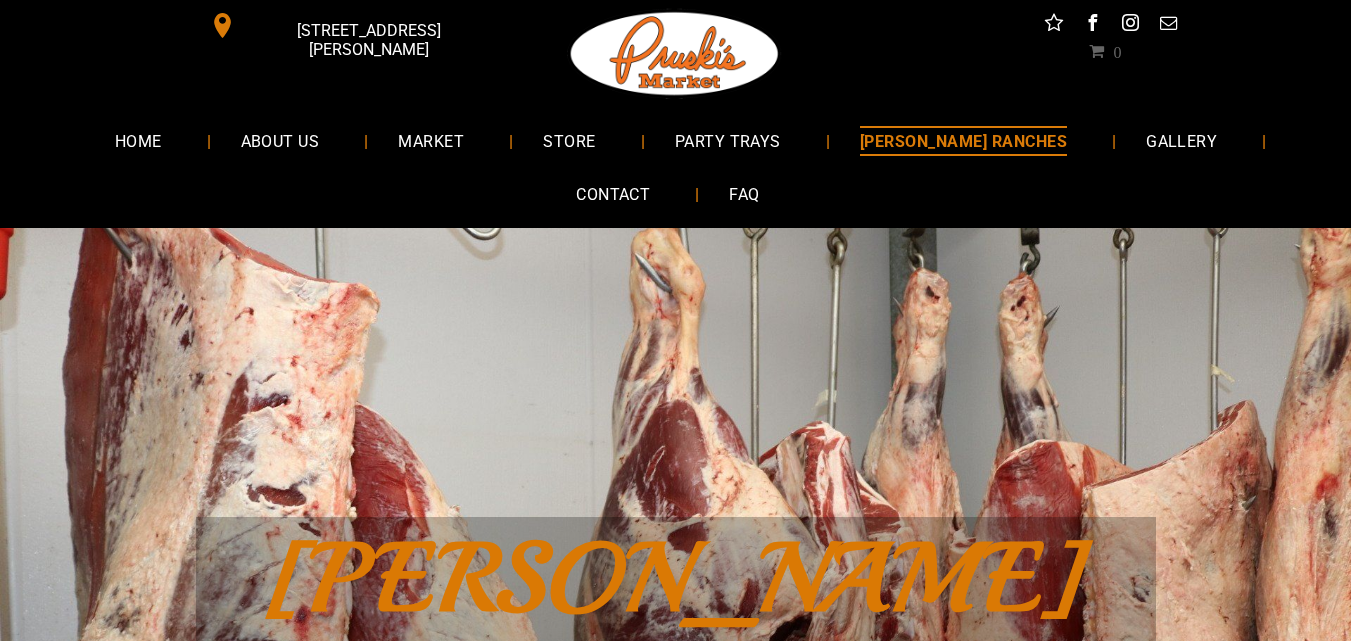 scroll, scrollTop: 240, scrollLeft: 0, axis: vertical 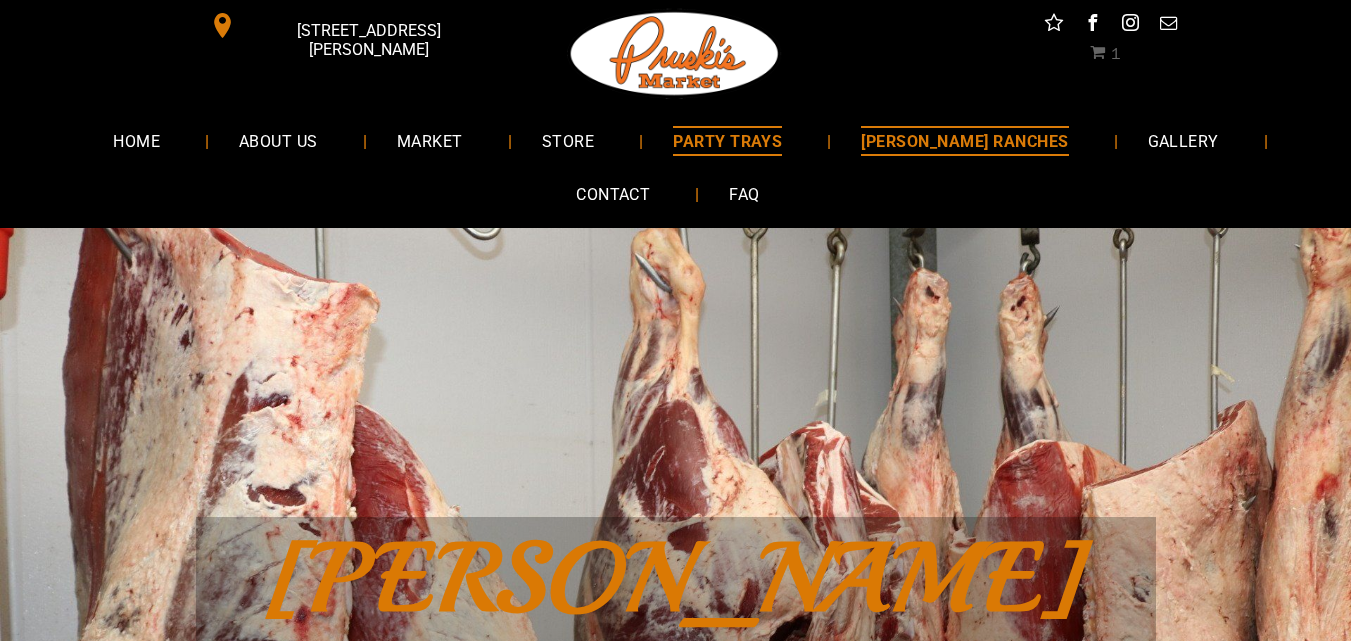click on "PARTY TRAYS" at bounding box center [727, 140] 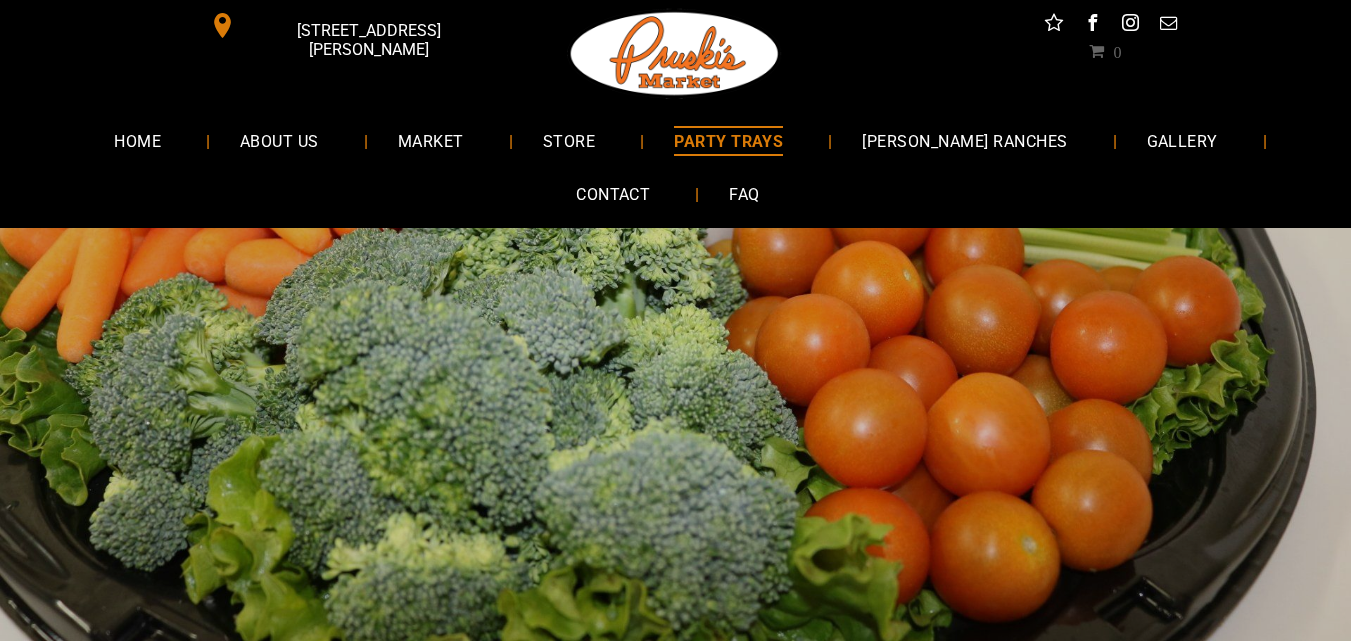 scroll, scrollTop: 0, scrollLeft: 0, axis: both 